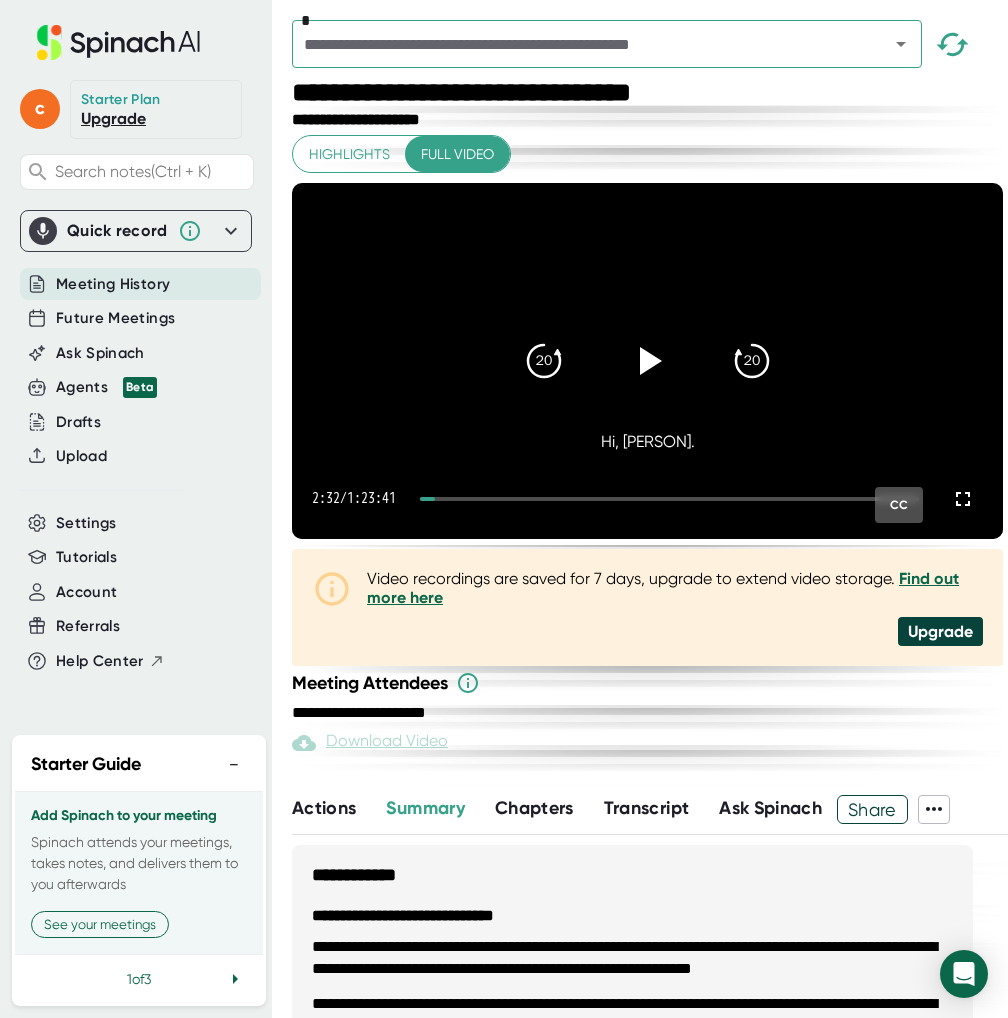 scroll, scrollTop: 0, scrollLeft: 0, axis: both 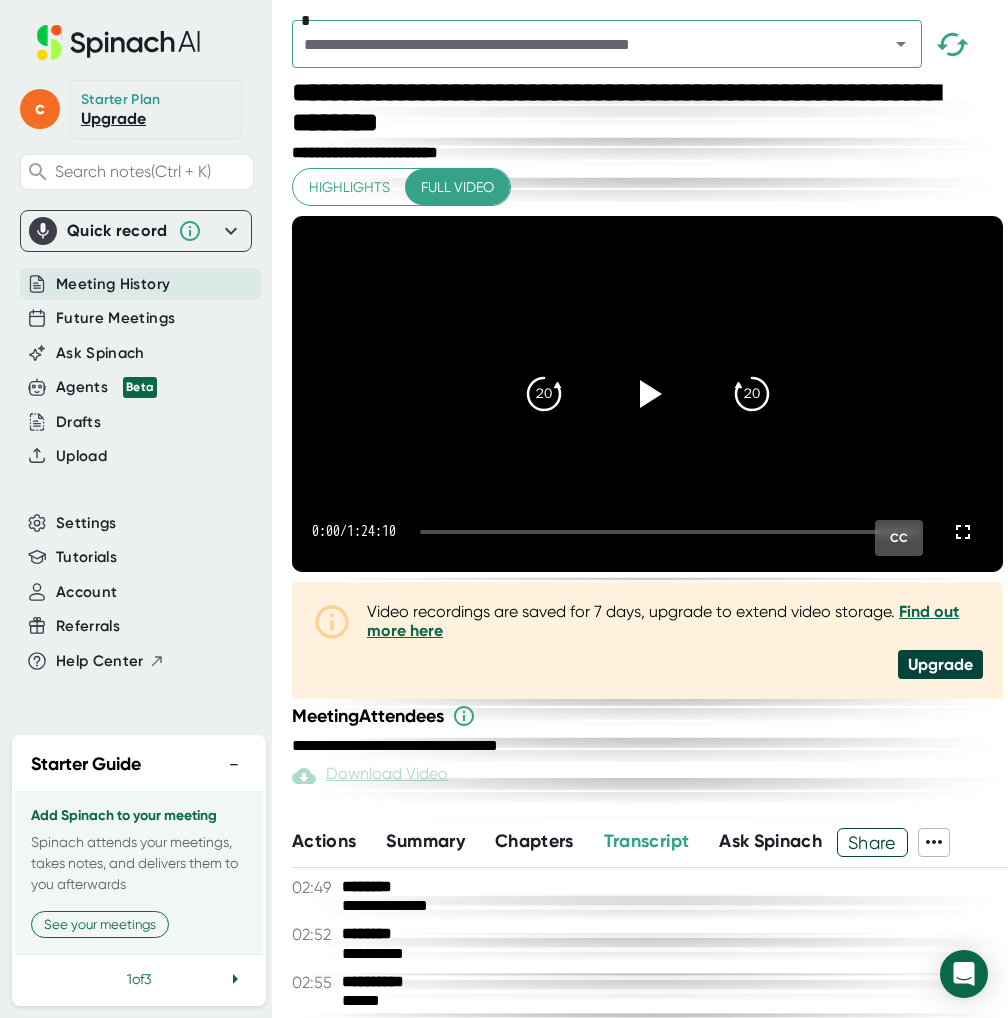 click on "Highlights" at bounding box center [349, 187] 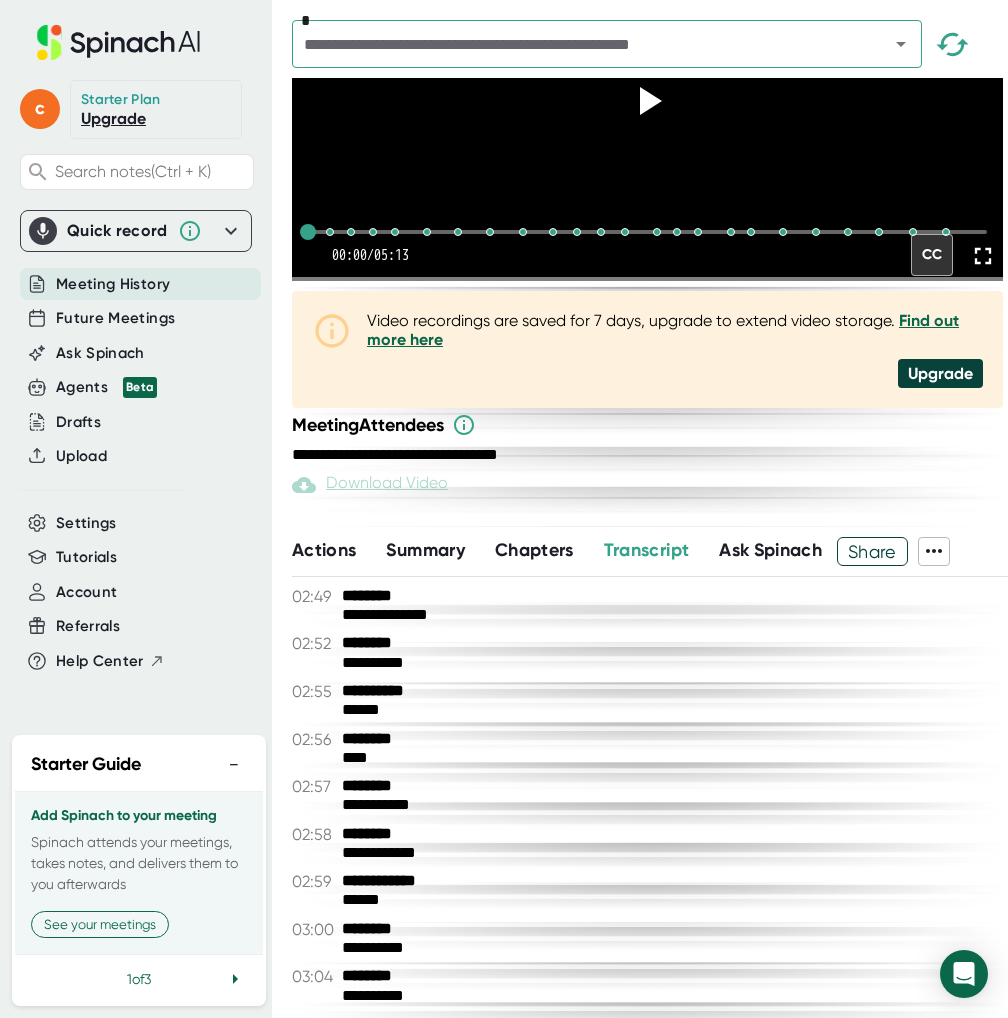 scroll, scrollTop: 400, scrollLeft: 0, axis: vertical 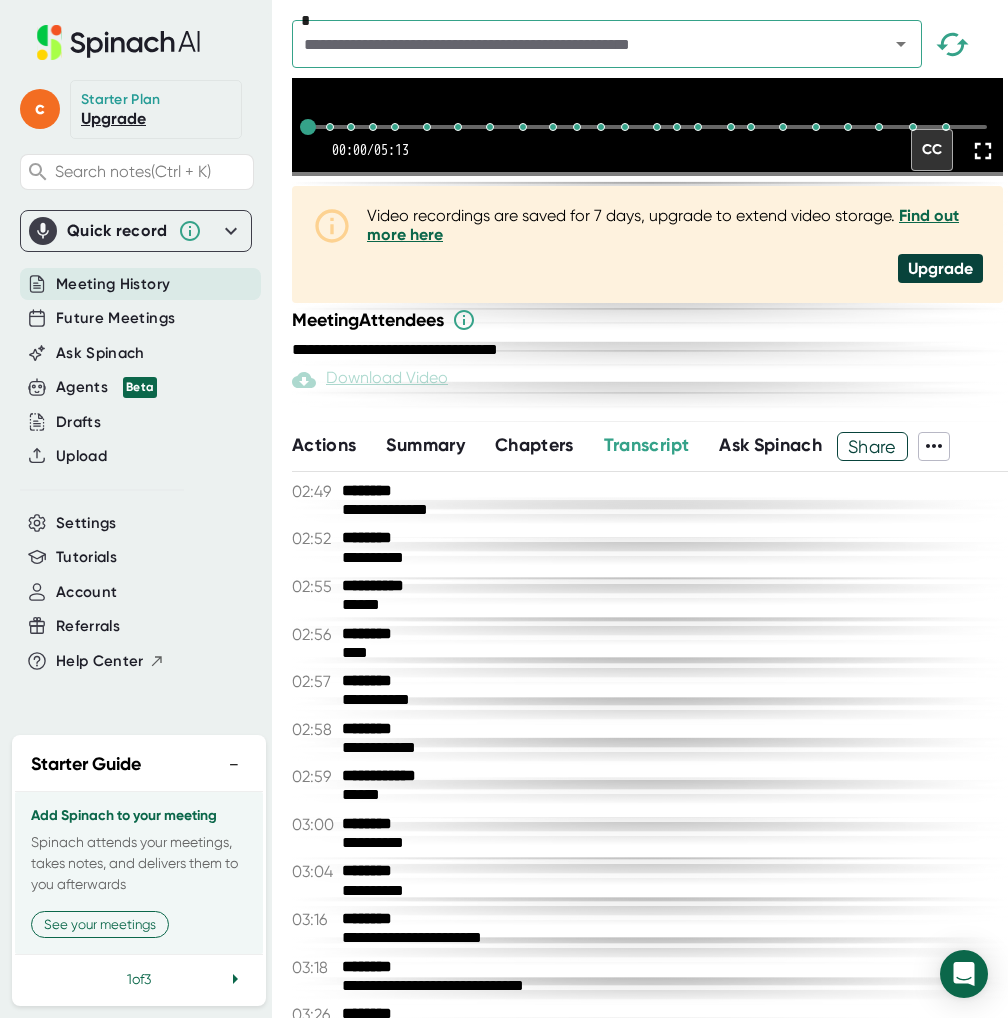 click on "Chapters" at bounding box center (534, 445) 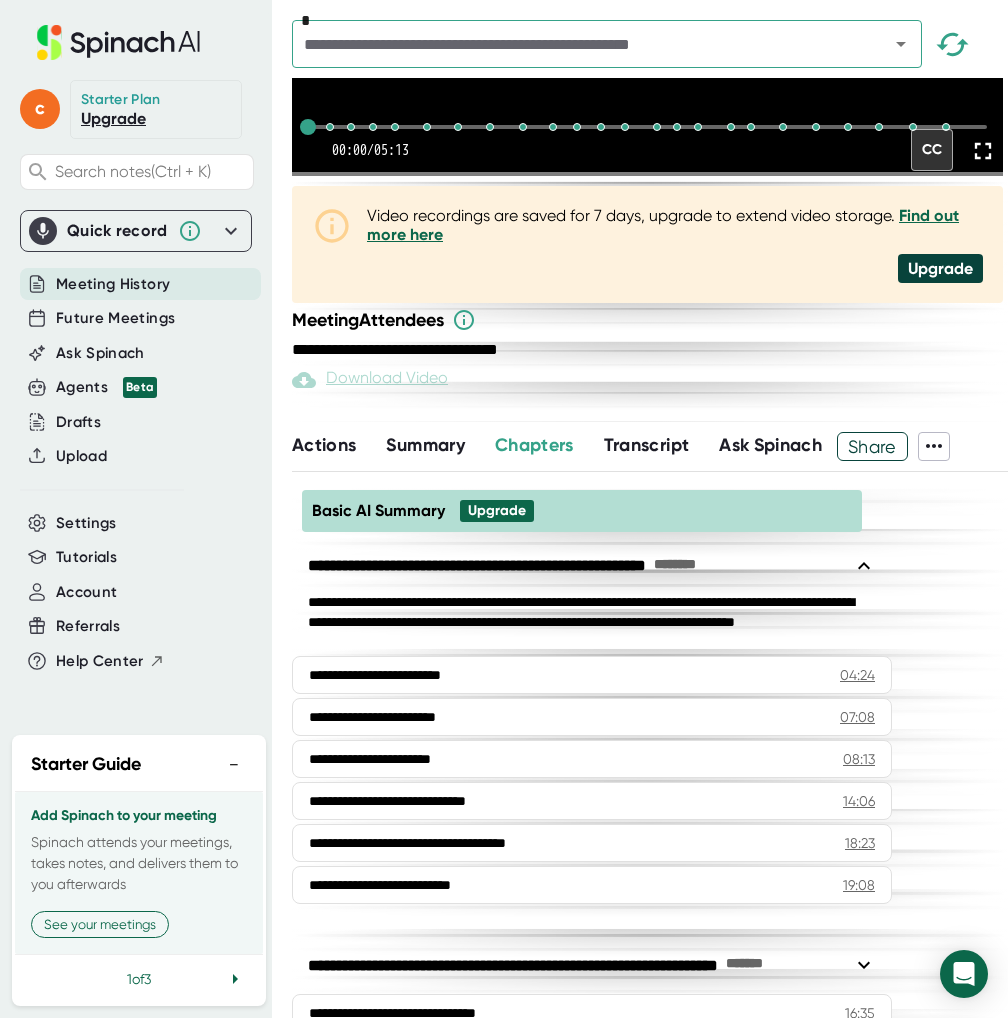 click on "Transcript" at bounding box center (647, 445) 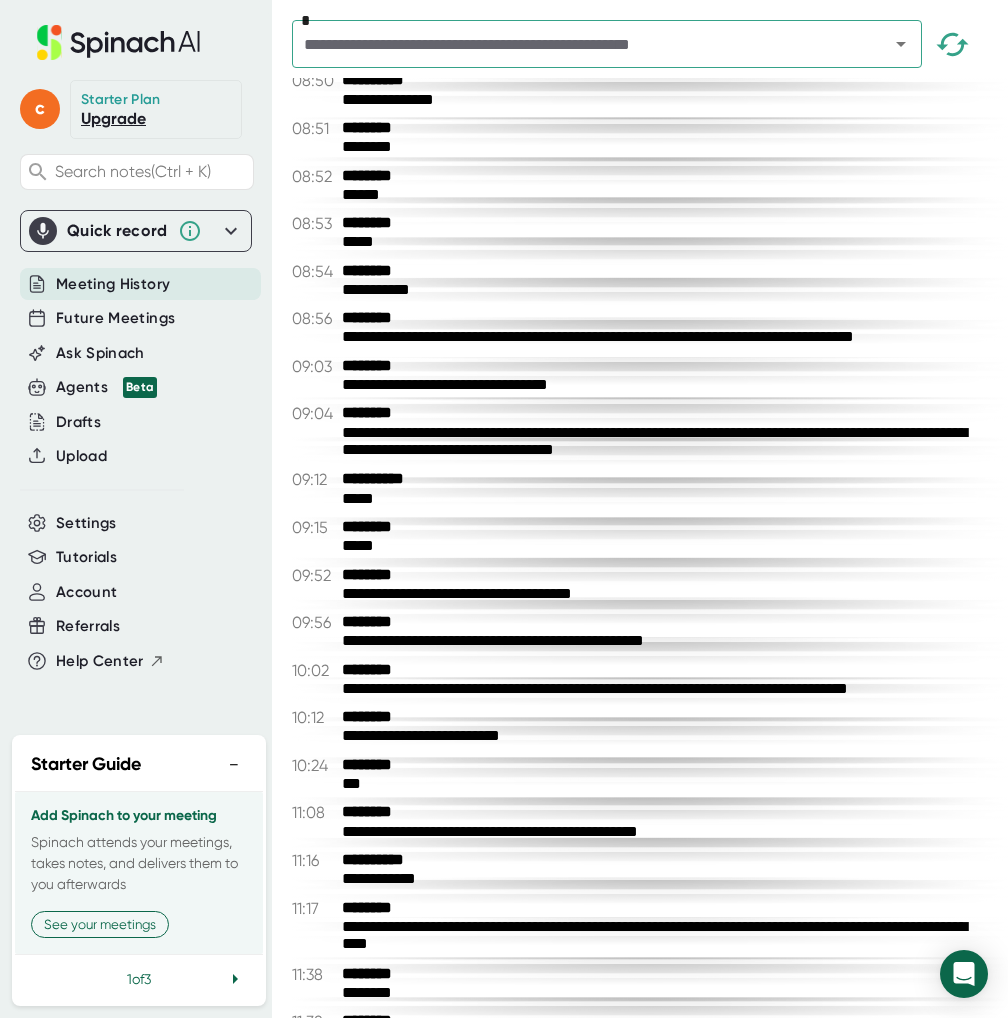 scroll, scrollTop: 5000, scrollLeft: 0, axis: vertical 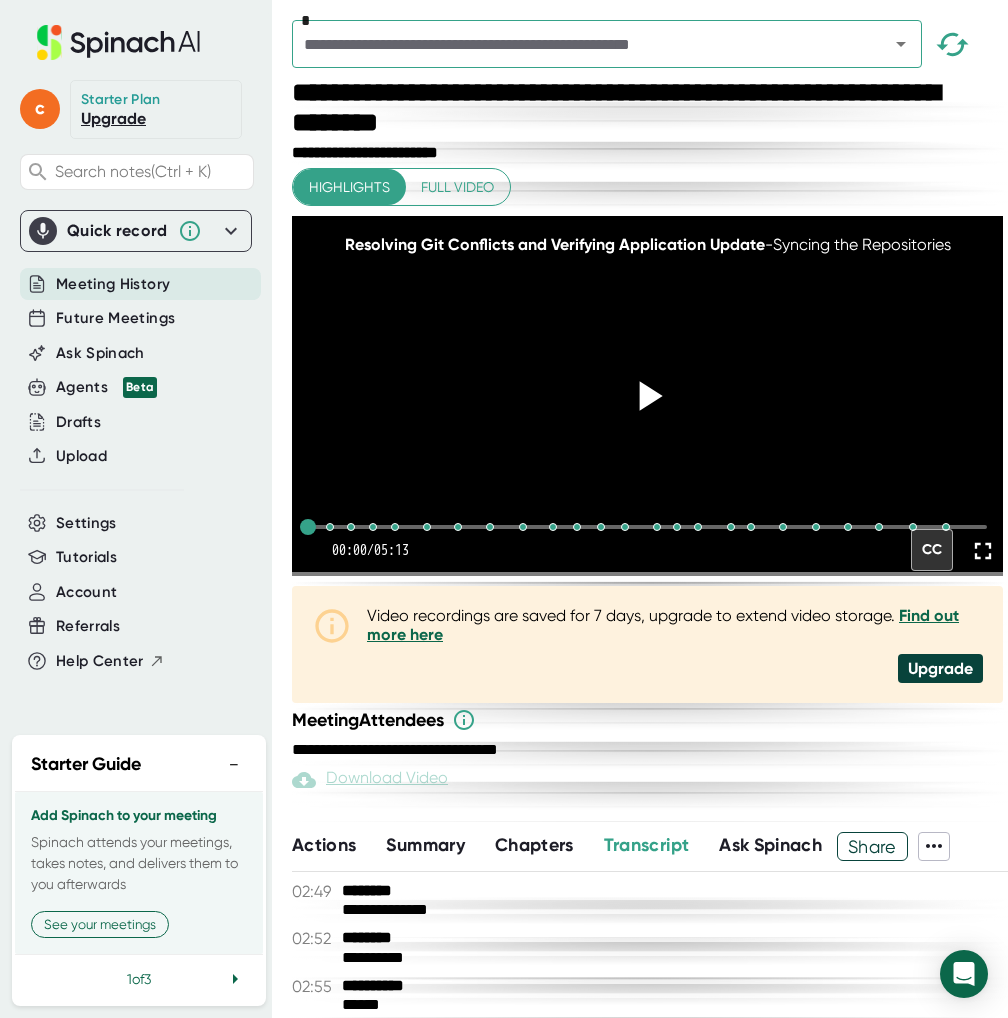 click 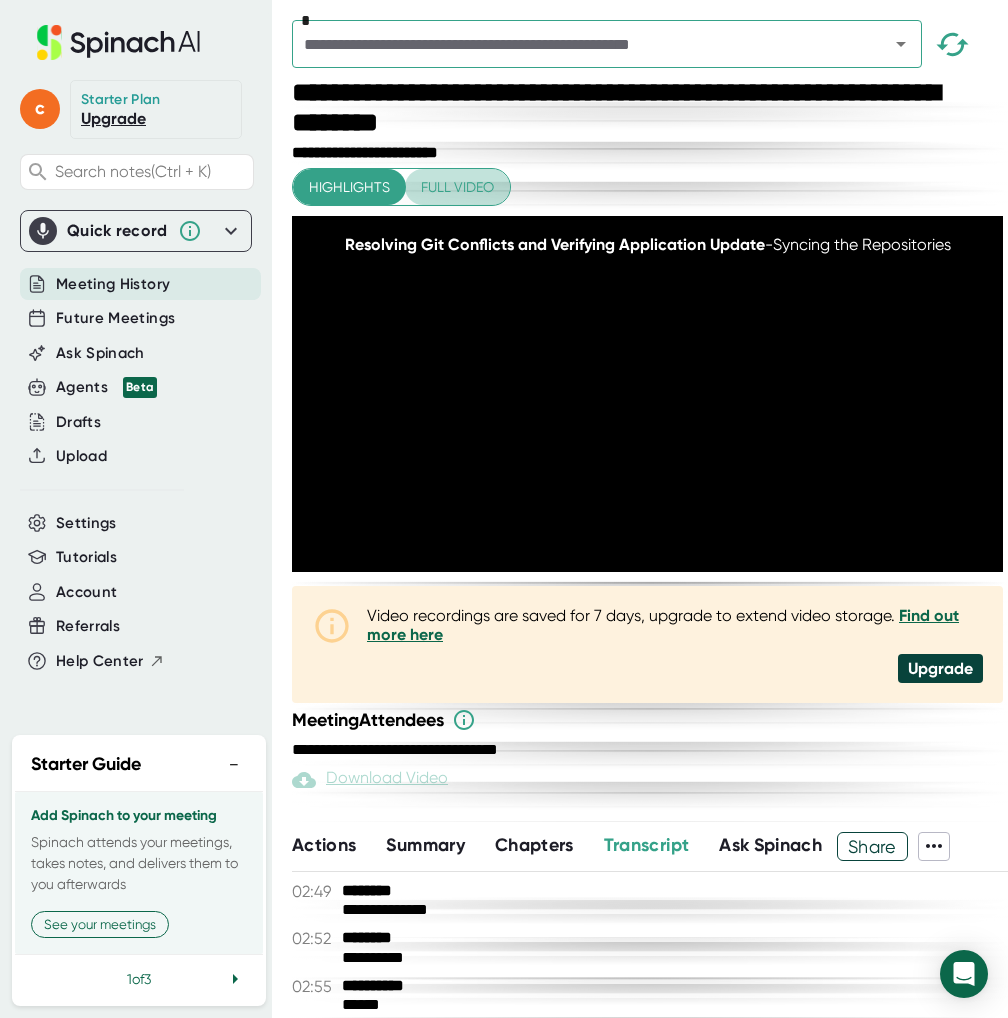 click on "Full video" at bounding box center [457, 187] 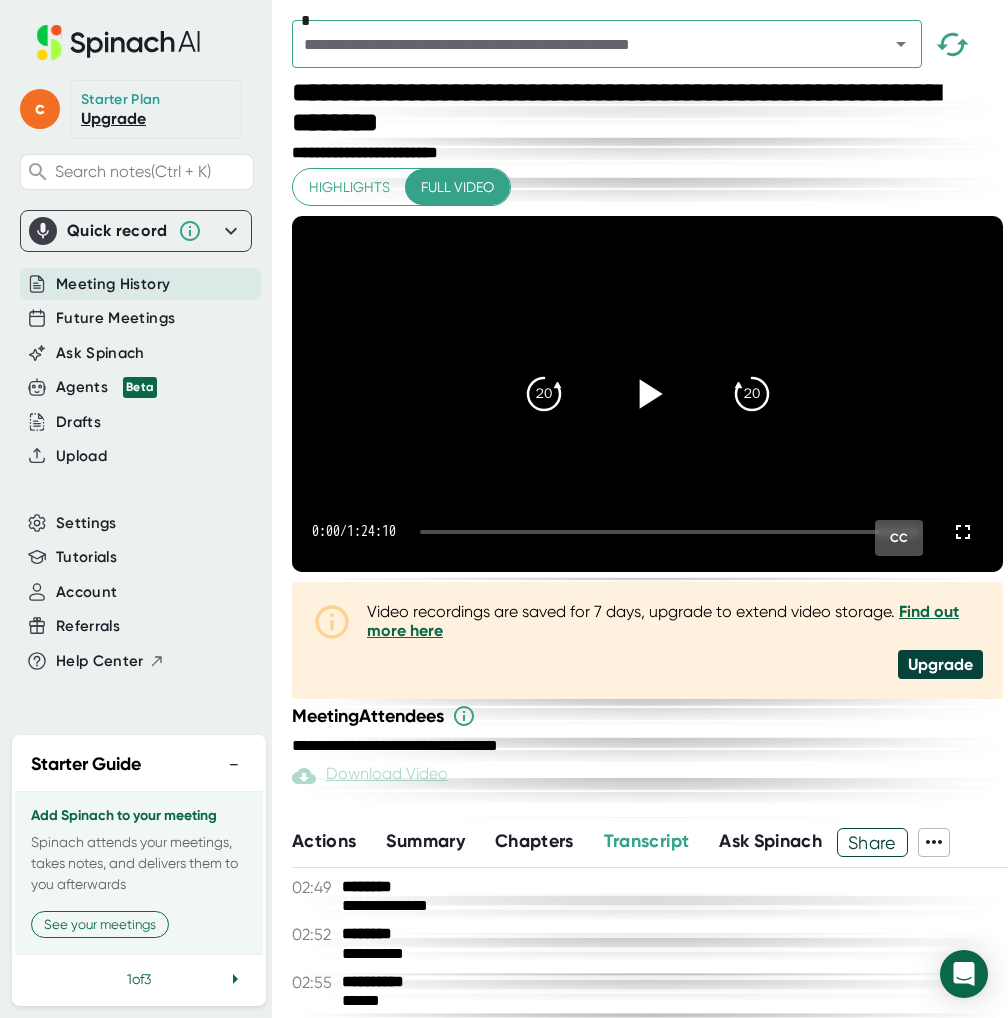 click 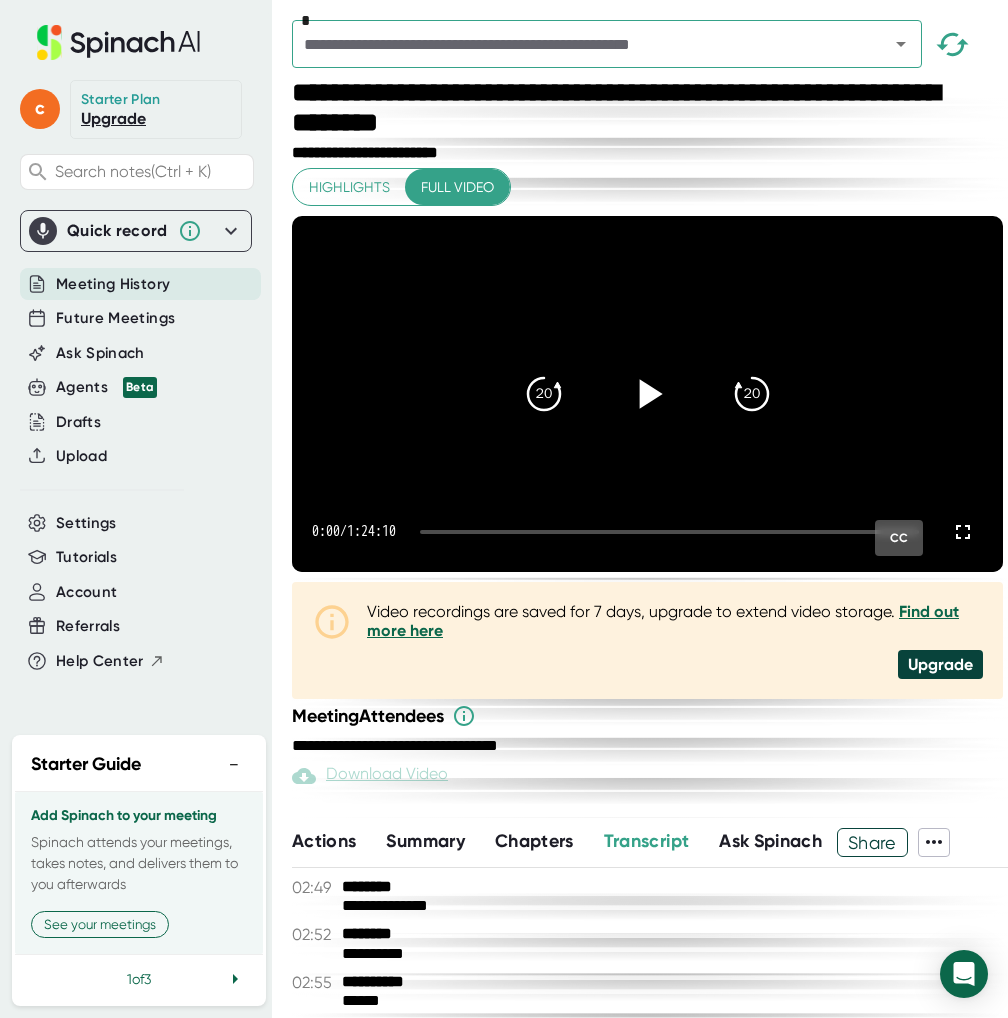 click 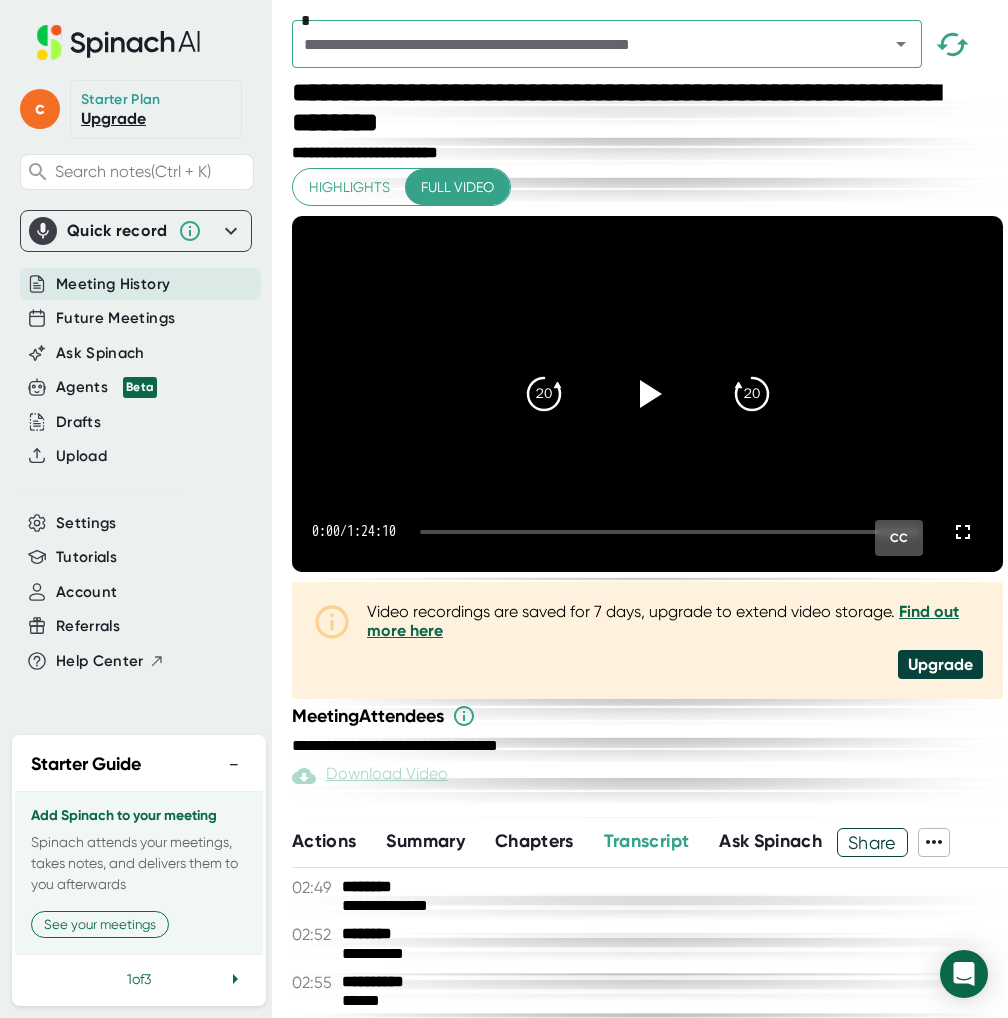 click at bounding box center (669, 532) 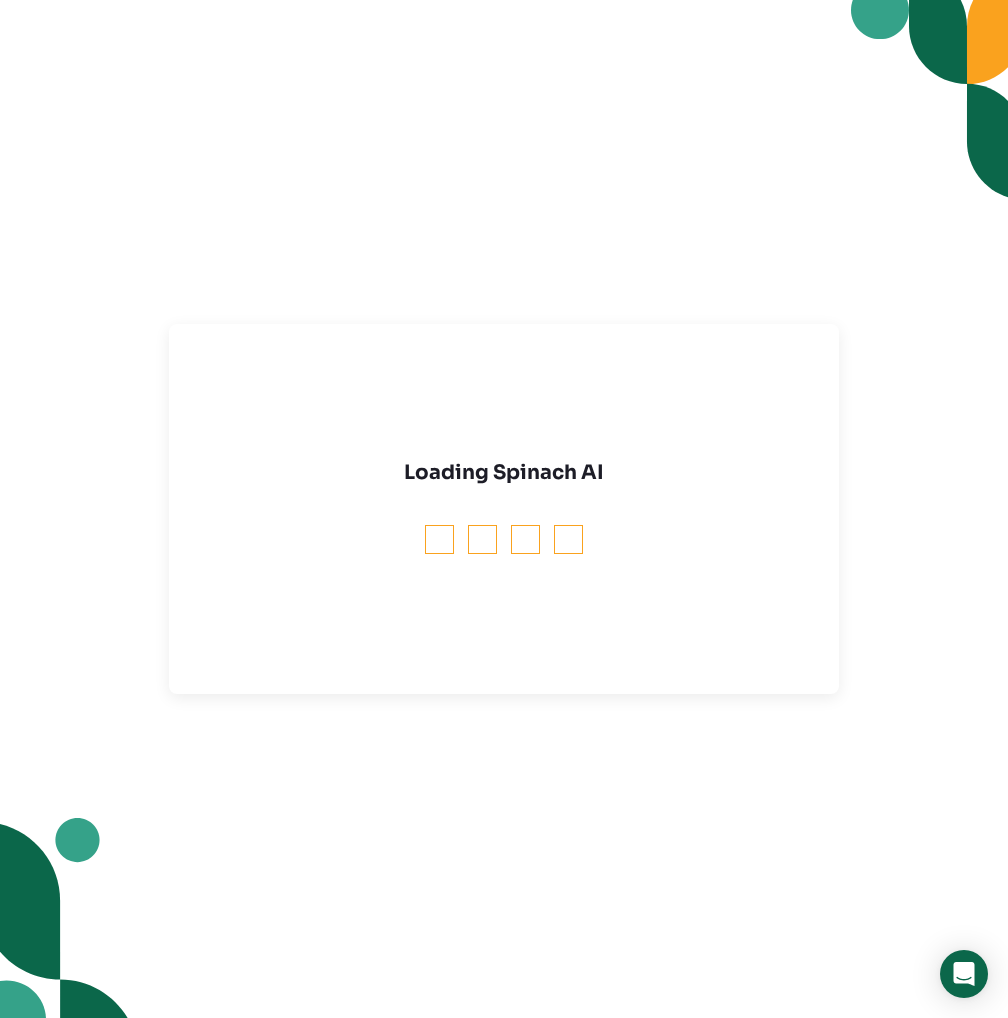 scroll, scrollTop: 0, scrollLeft: 0, axis: both 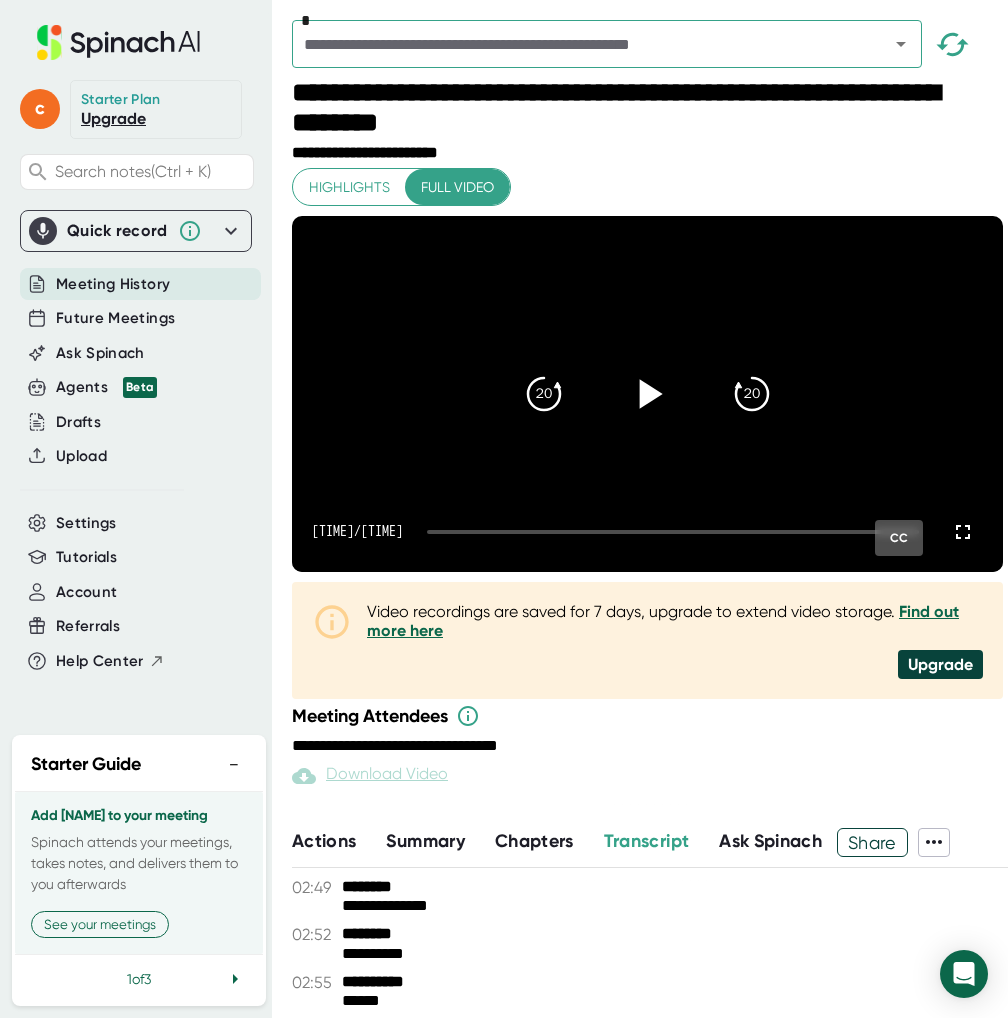 click 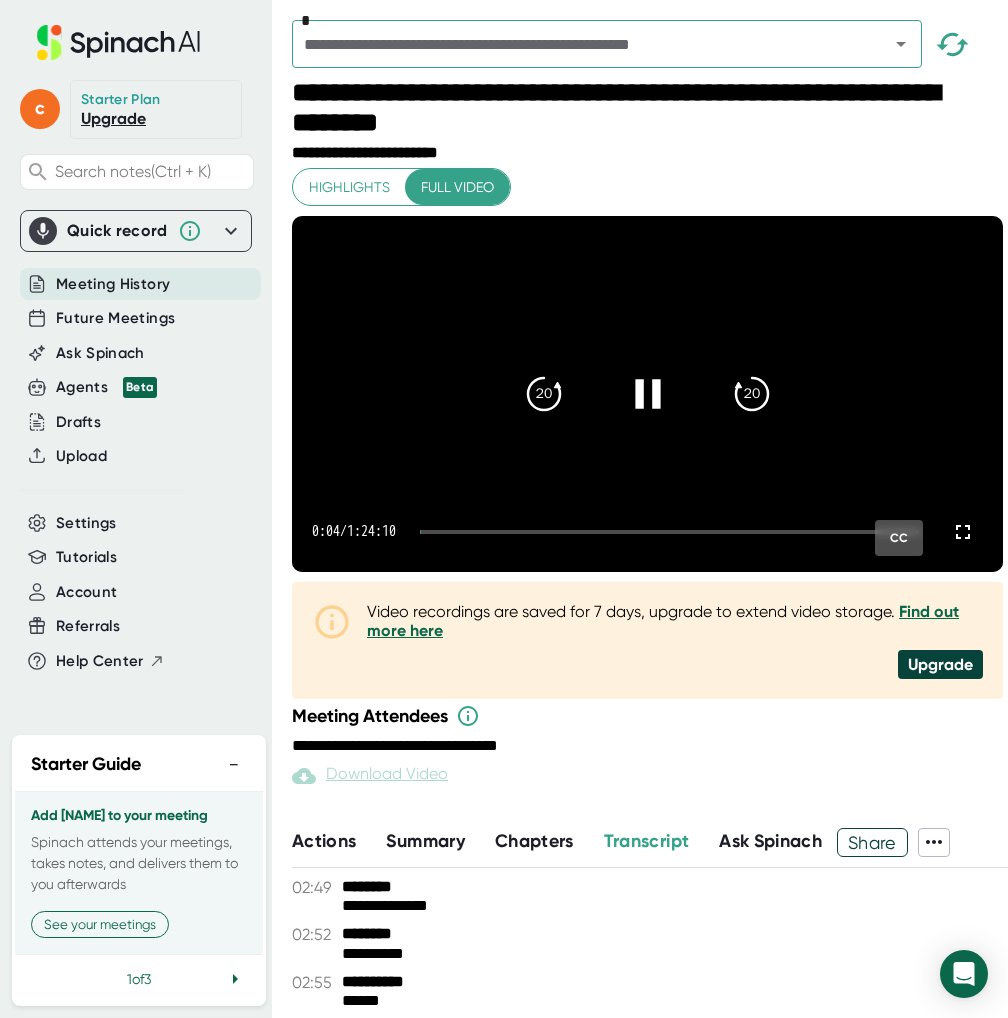 click at bounding box center [669, 532] 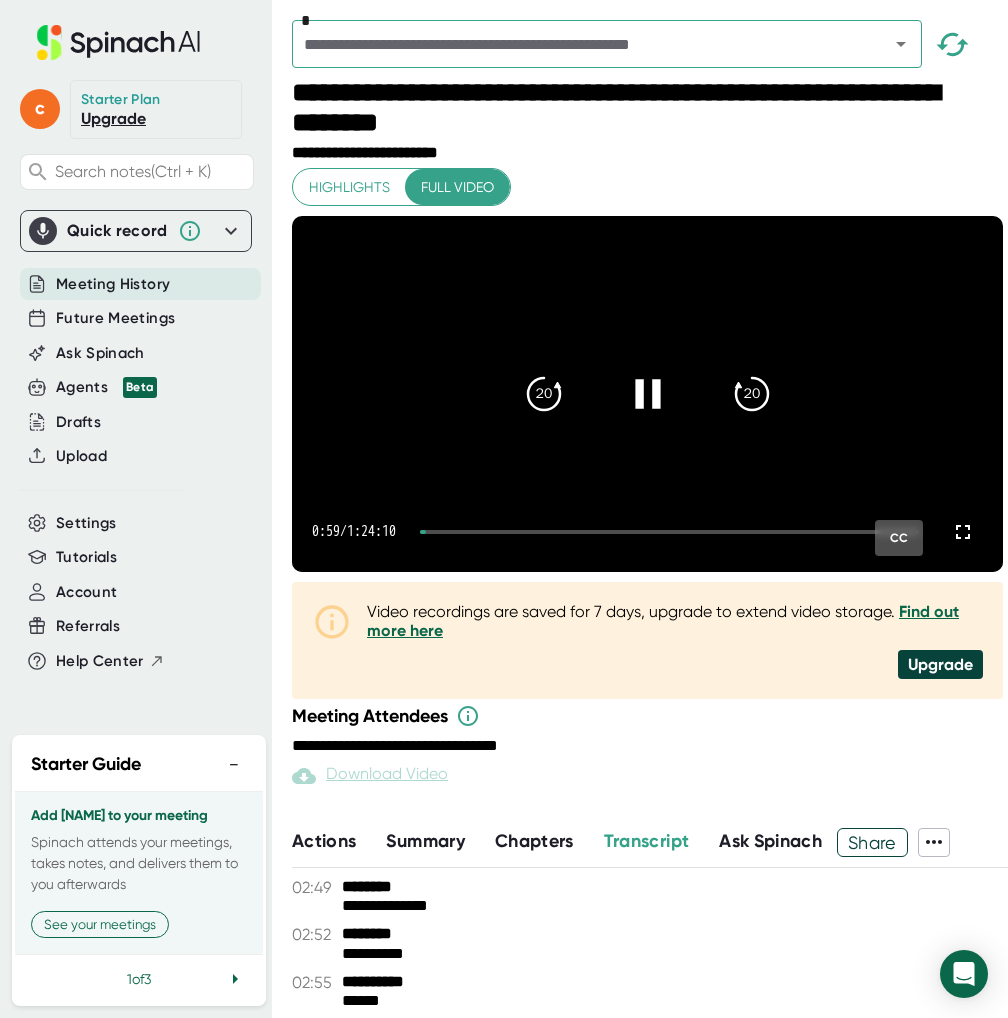 click at bounding box center (669, 532) 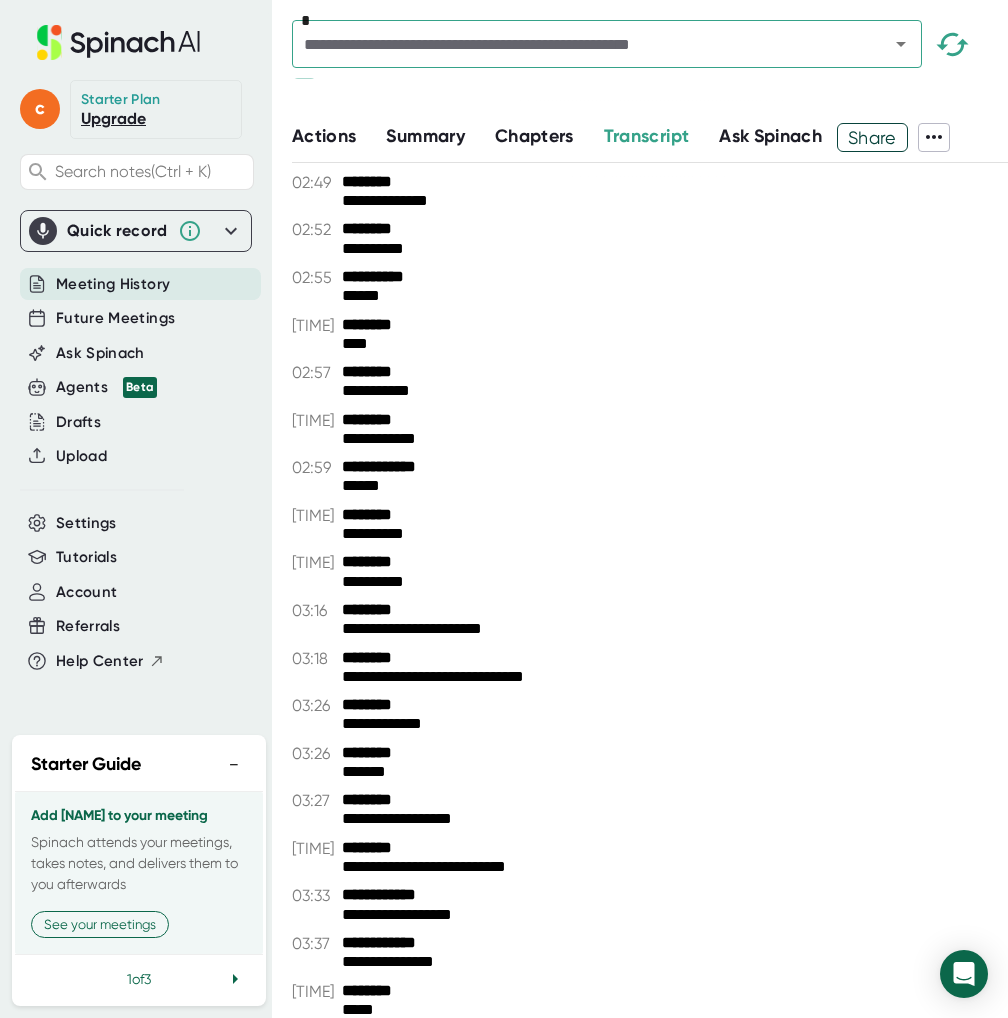 scroll, scrollTop: 900, scrollLeft: 0, axis: vertical 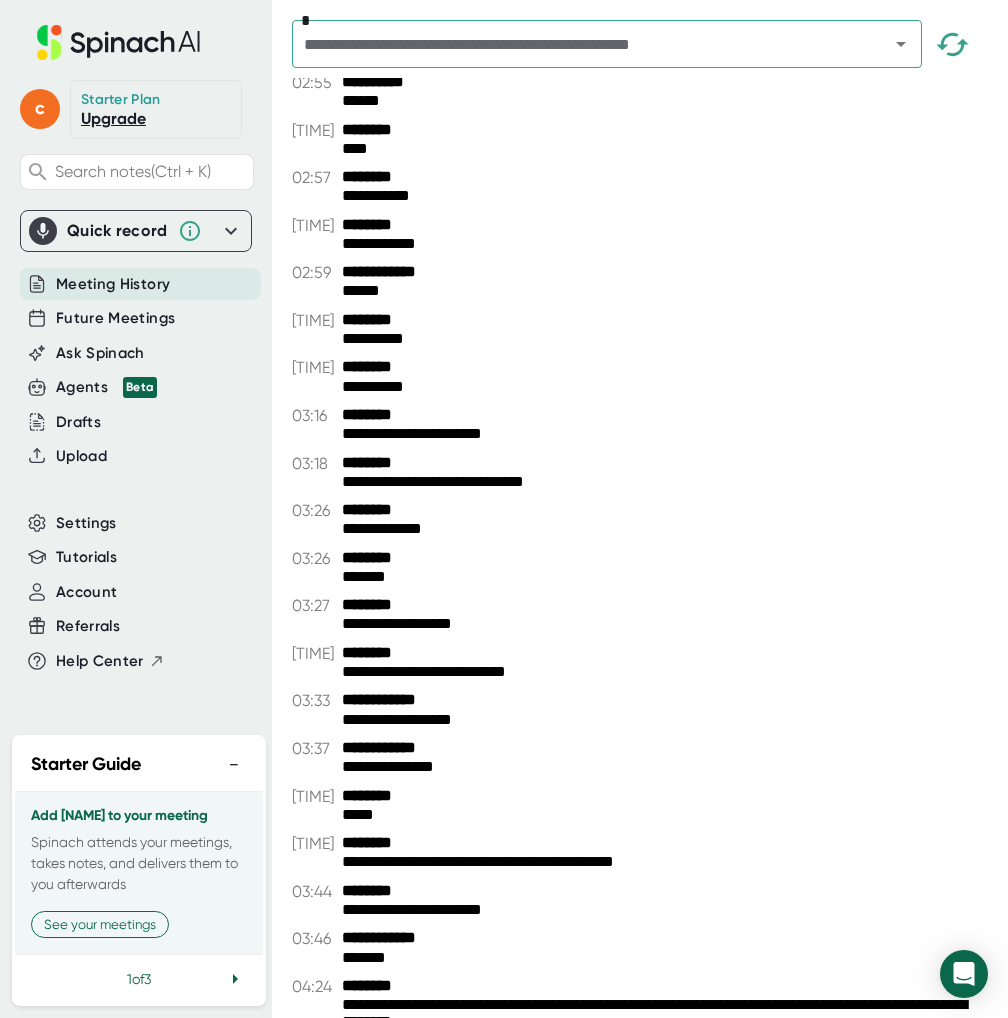 click on "**********" at bounding box center (667, 672) 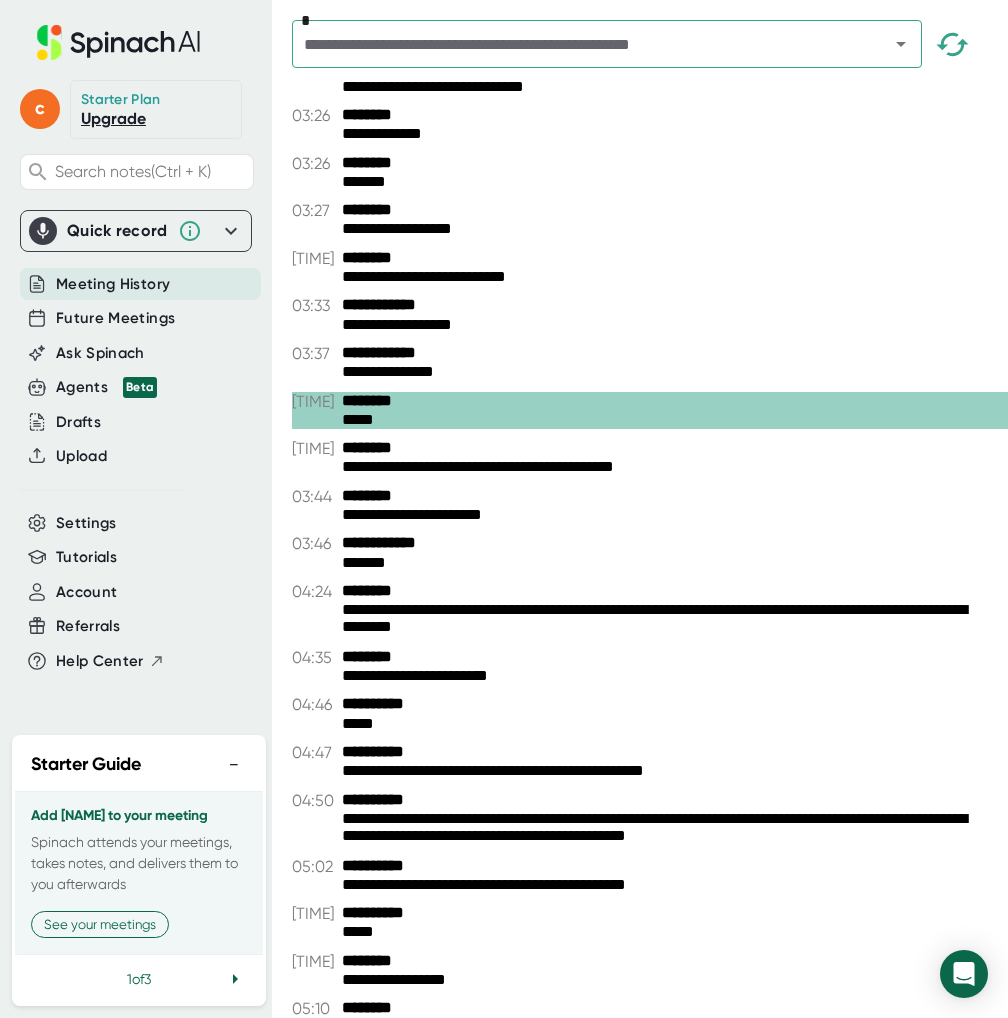 scroll, scrollTop: 1300, scrollLeft: 0, axis: vertical 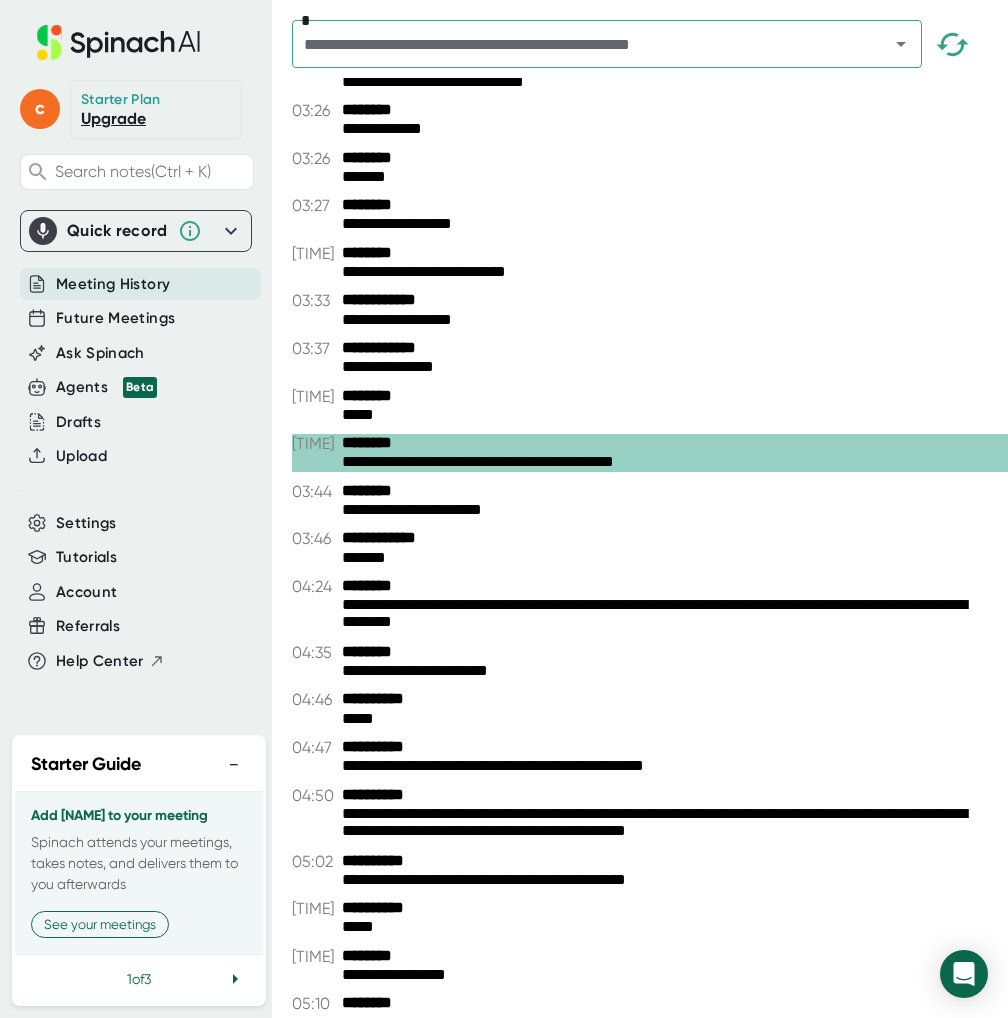 click on "*******" at bounding box center (667, 558) 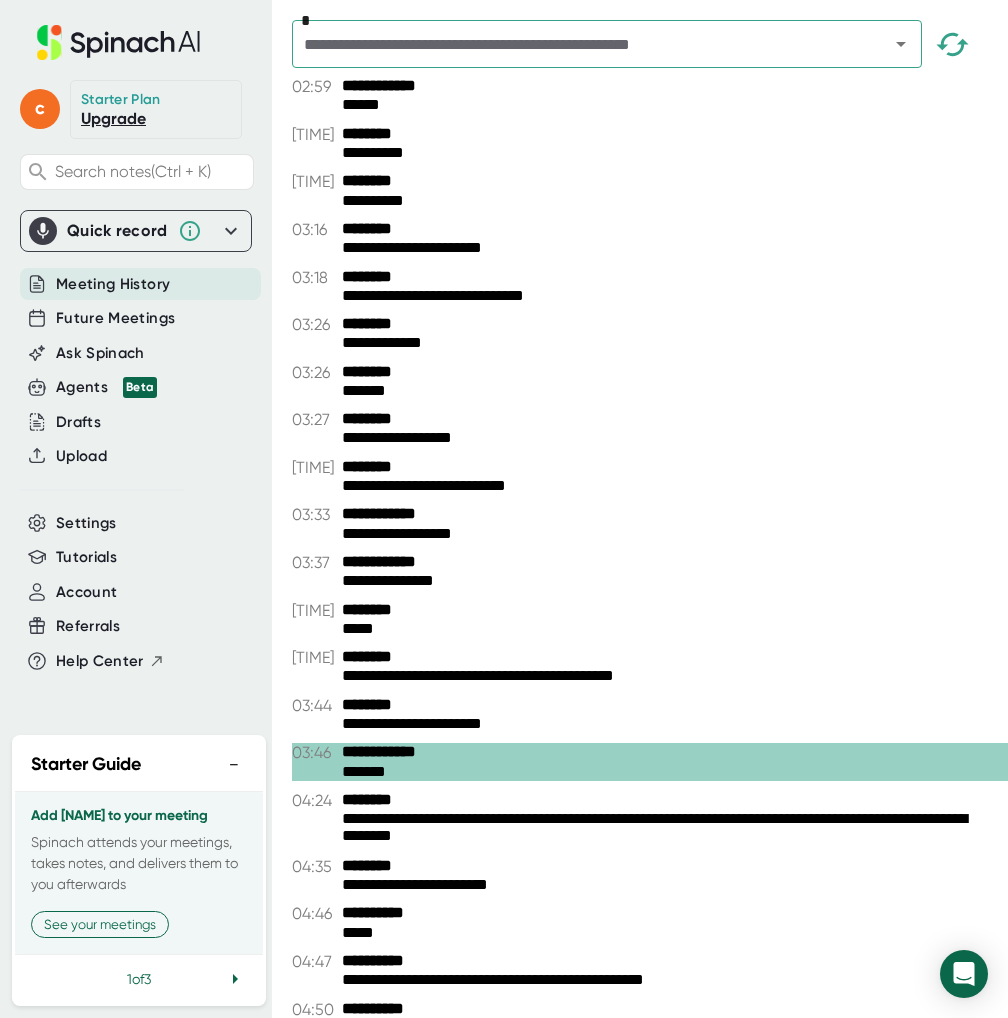 scroll, scrollTop: 1100, scrollLeft: 0, axis: vertical 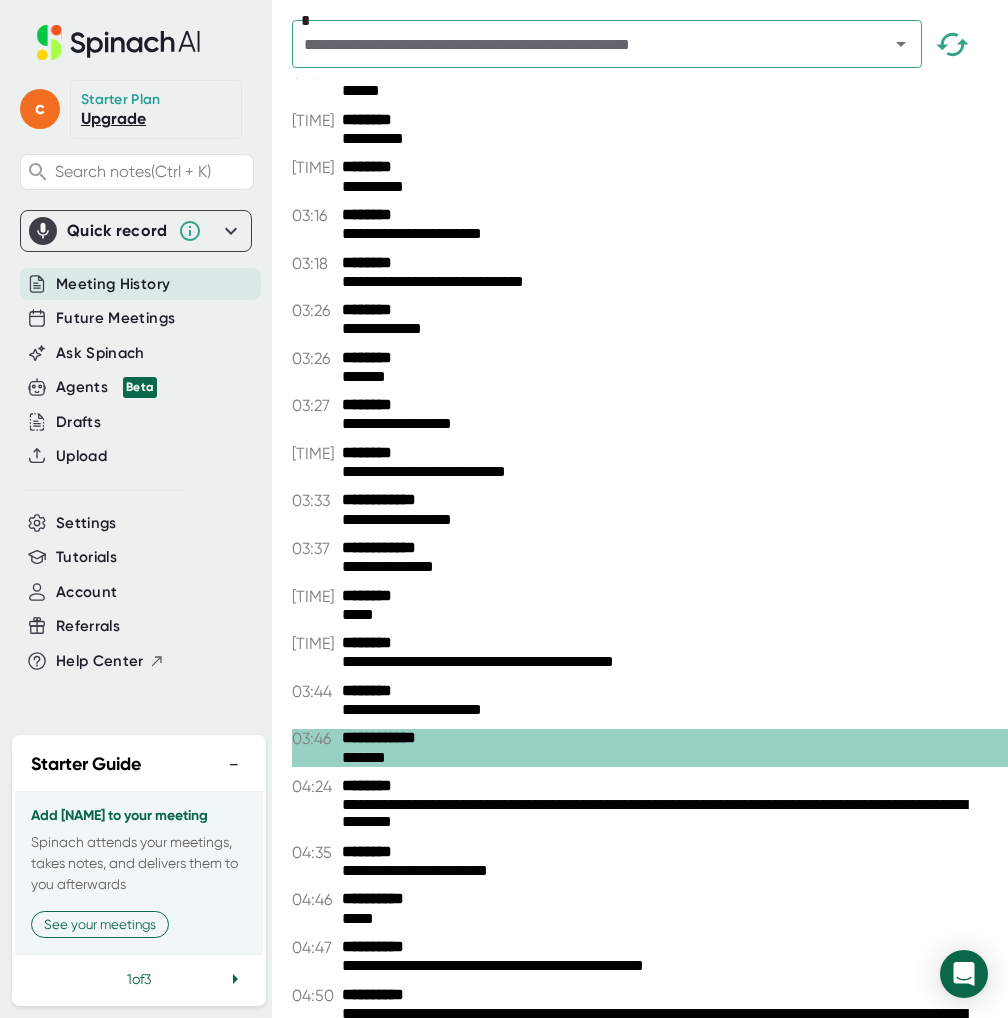 click on "**********" at bounding box center (667, 814) 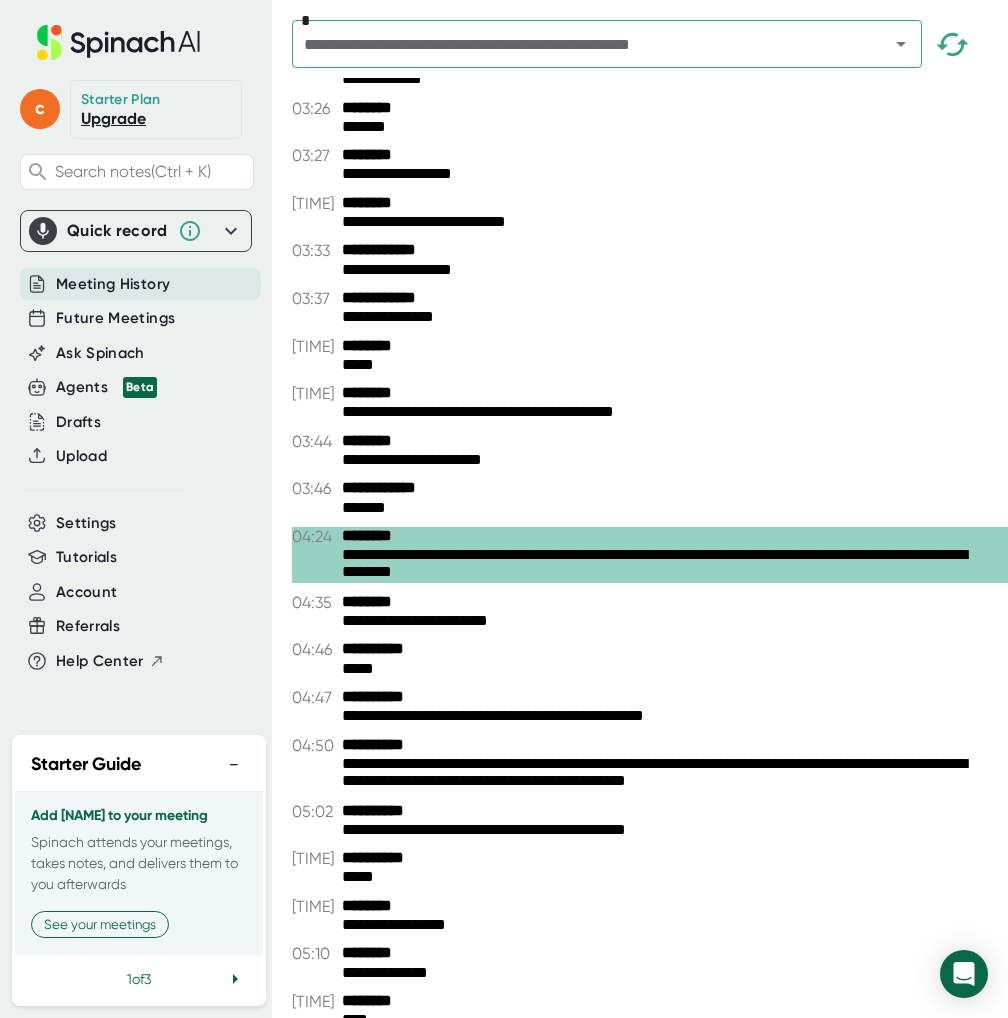 scroll, scrollTop: 1400, scrollLeft: 0, axis: vertical 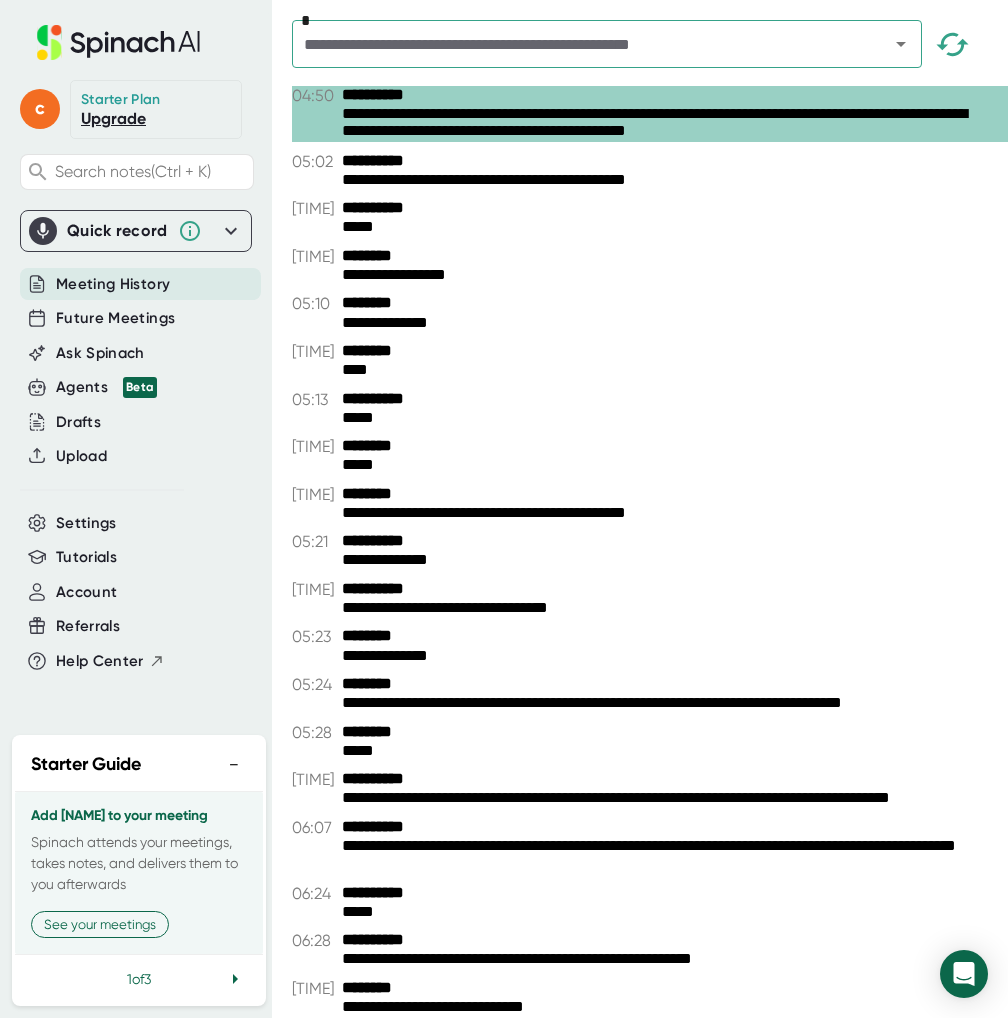 click on "**********" at bounding box center [667, 798] 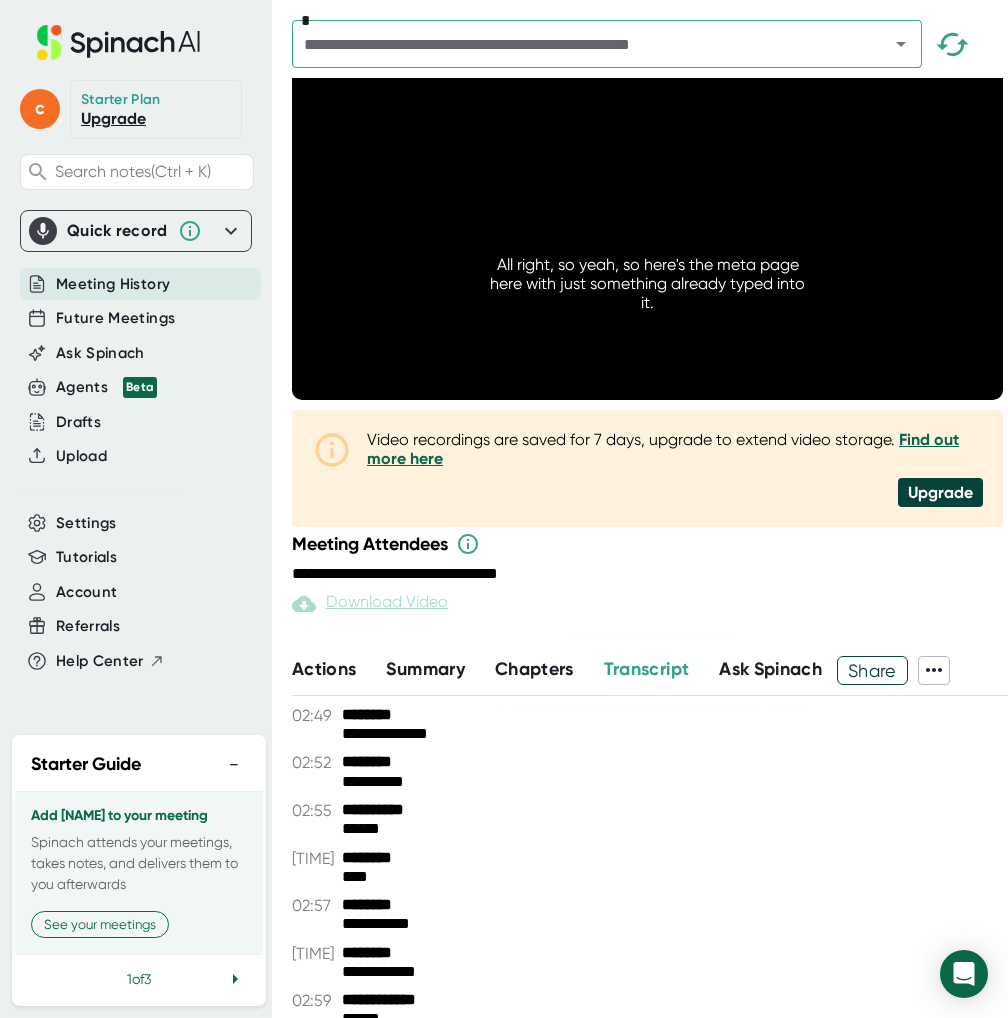 scroll, scrollTop: 0, scrollLeft: 0, axis: both 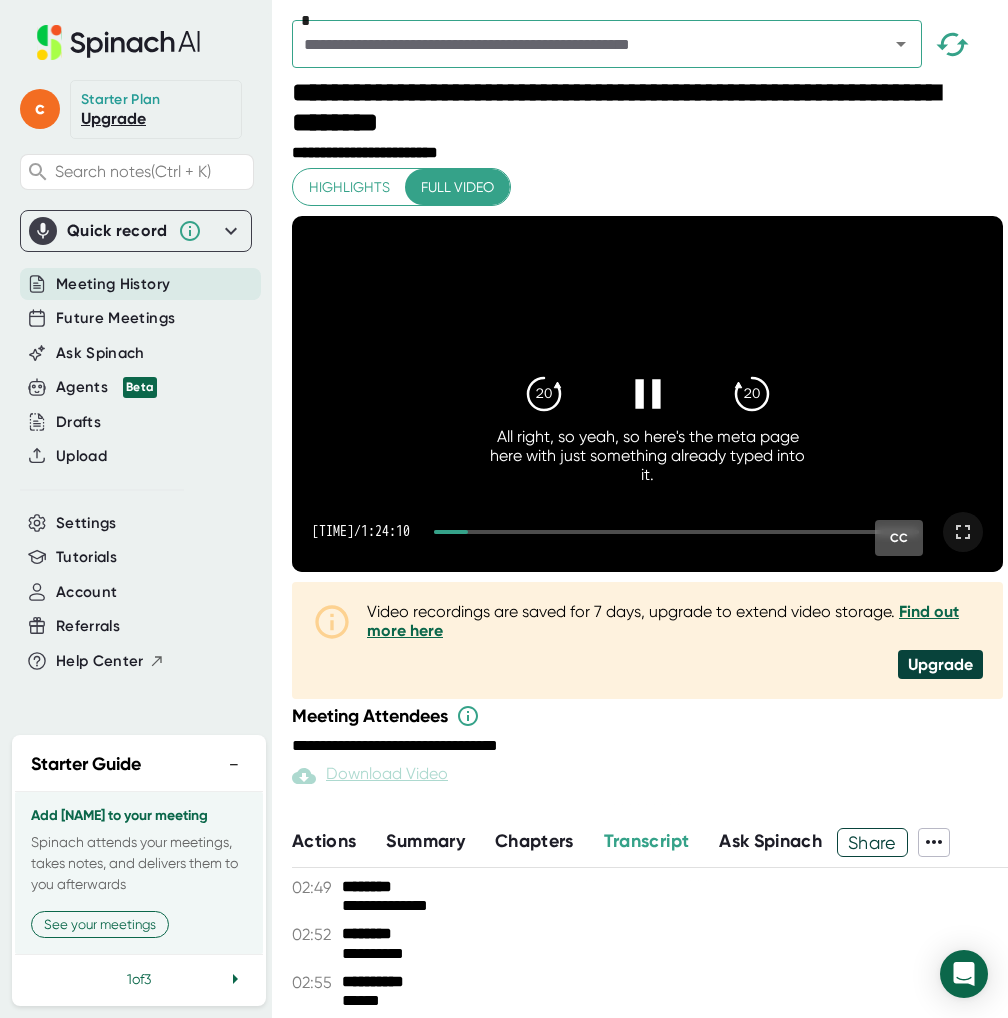 click 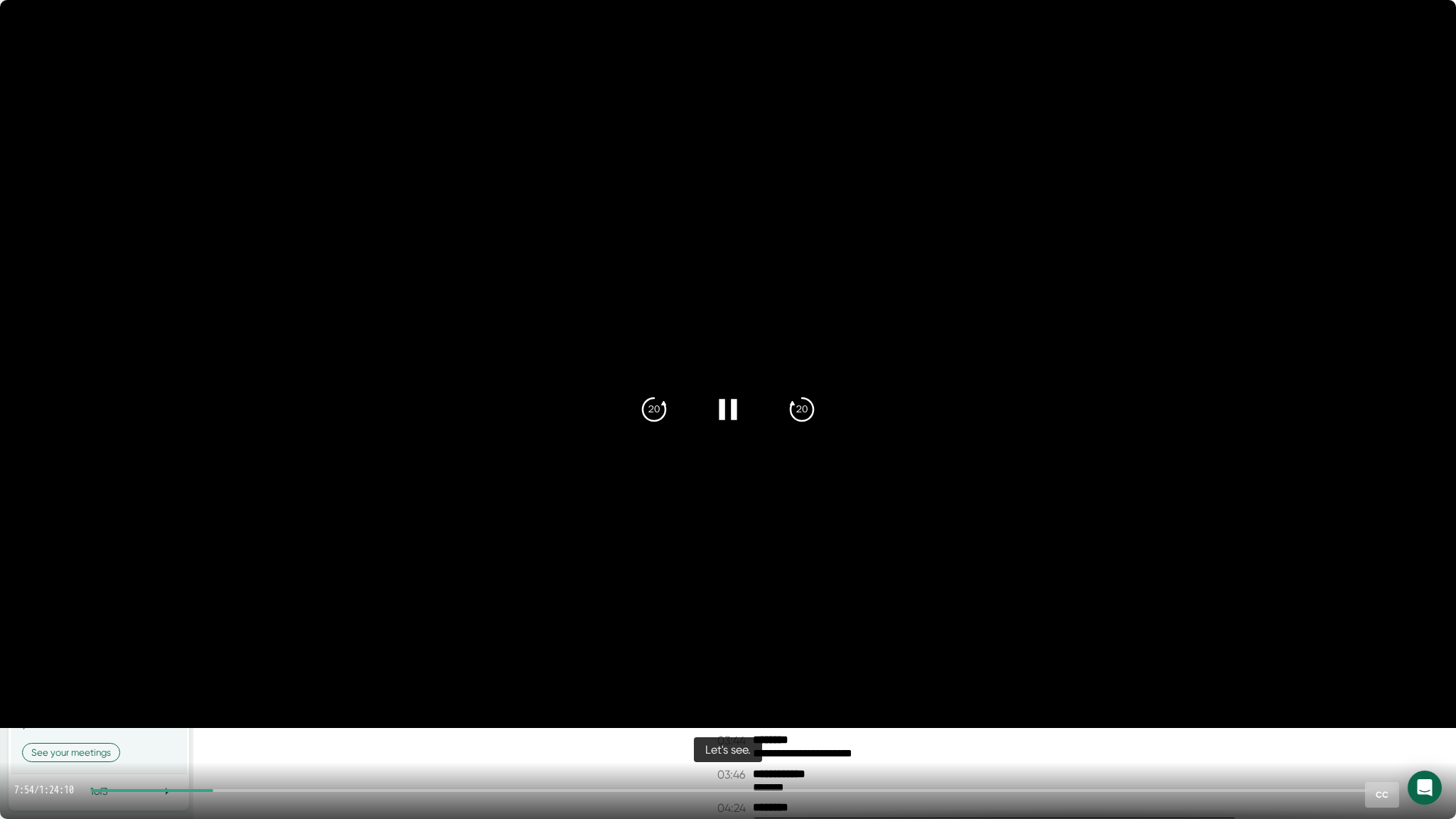 click 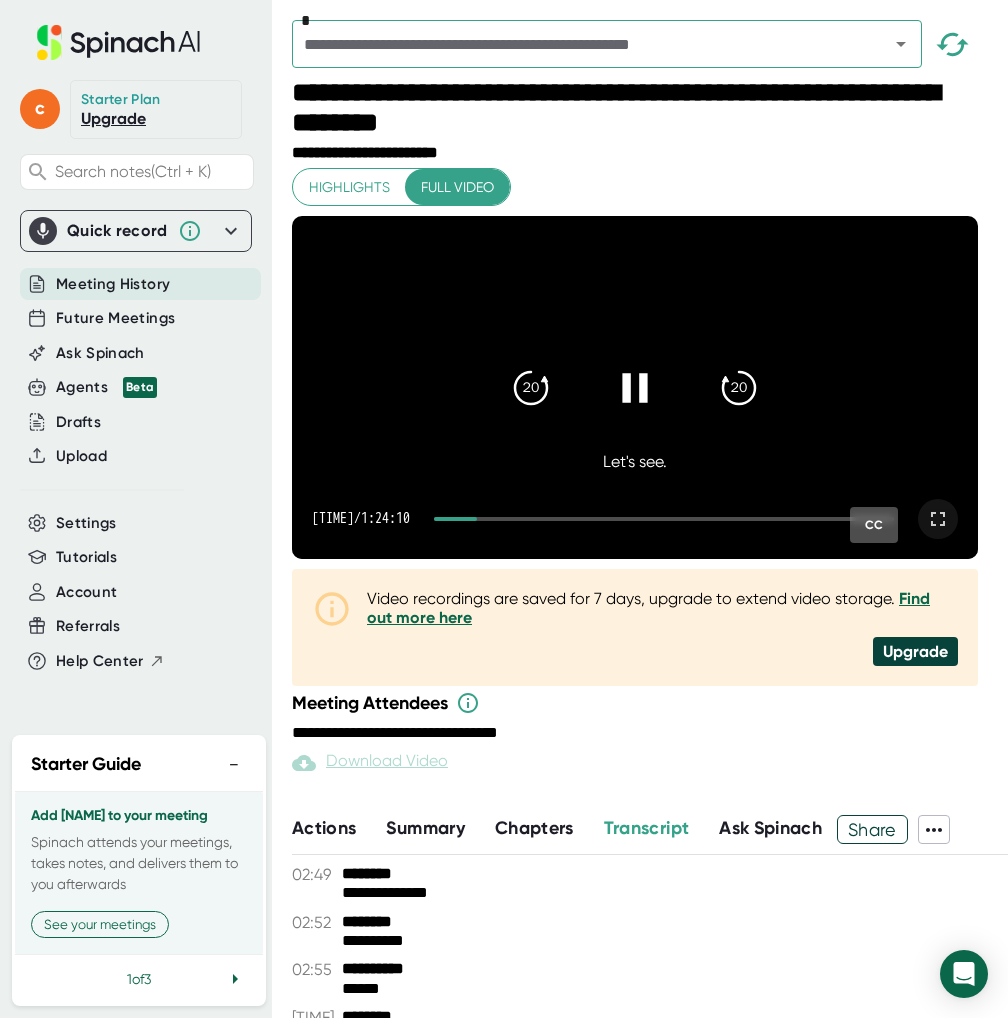 click 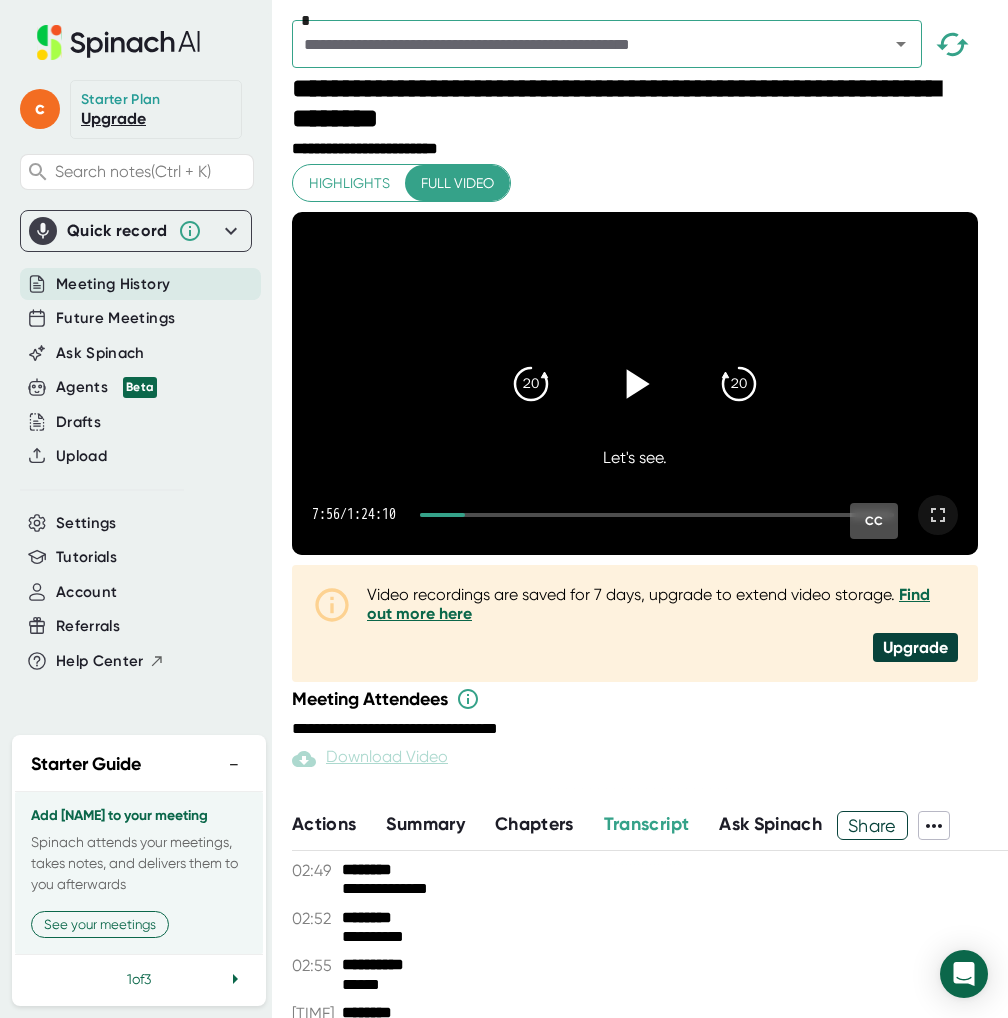 scroll, scrollTop: 0, scrollLeft: 0, axis: both 